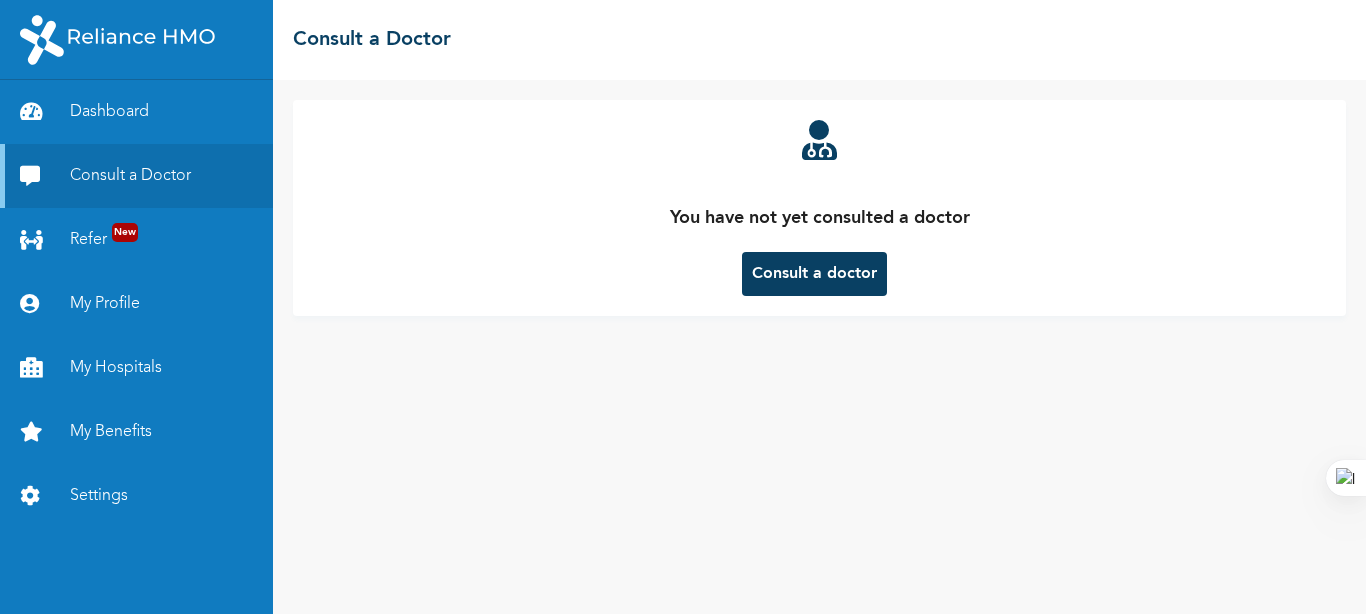 scroll, scrollTop: 0, scrollLeft: 0, axis: both 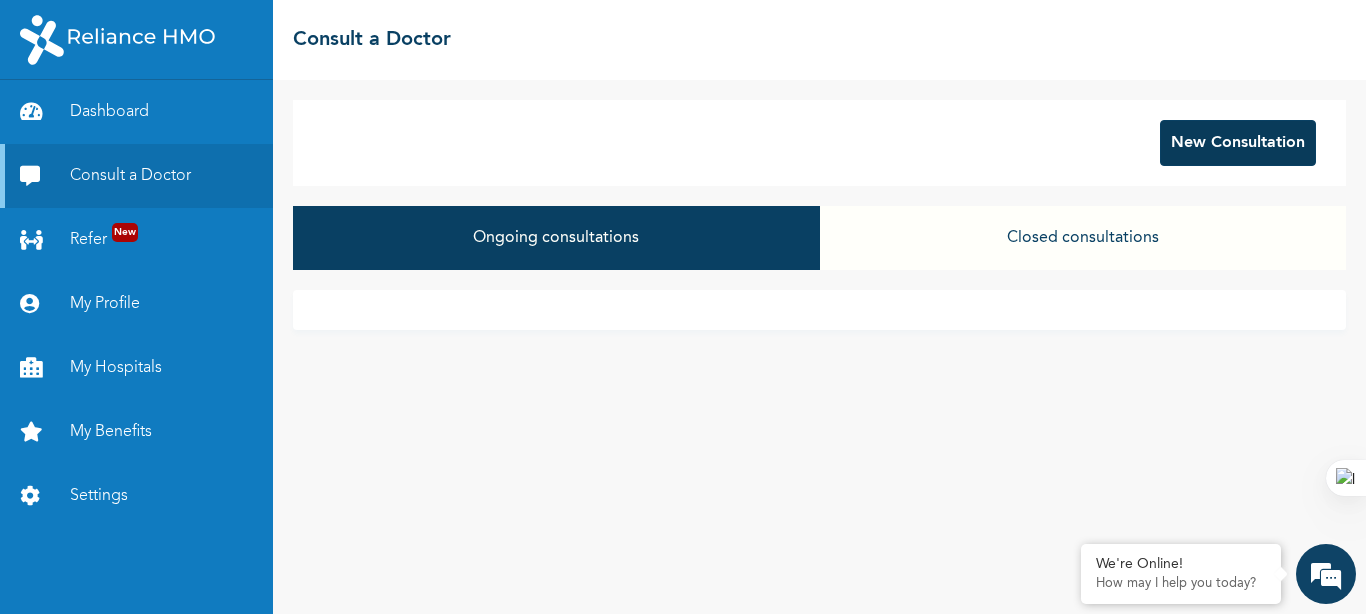 click on "New Consultation" at bounding box center (1238, 143) 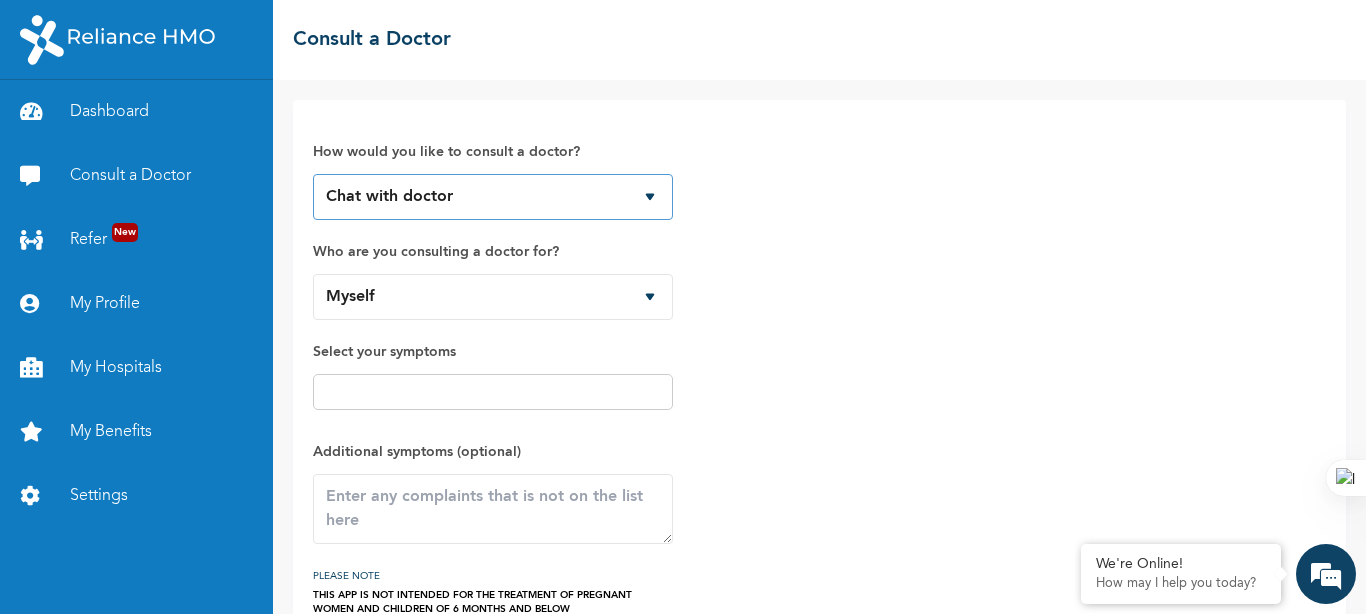 click on "Chat with doctor Phone Call" at bounding box center [493, 197] 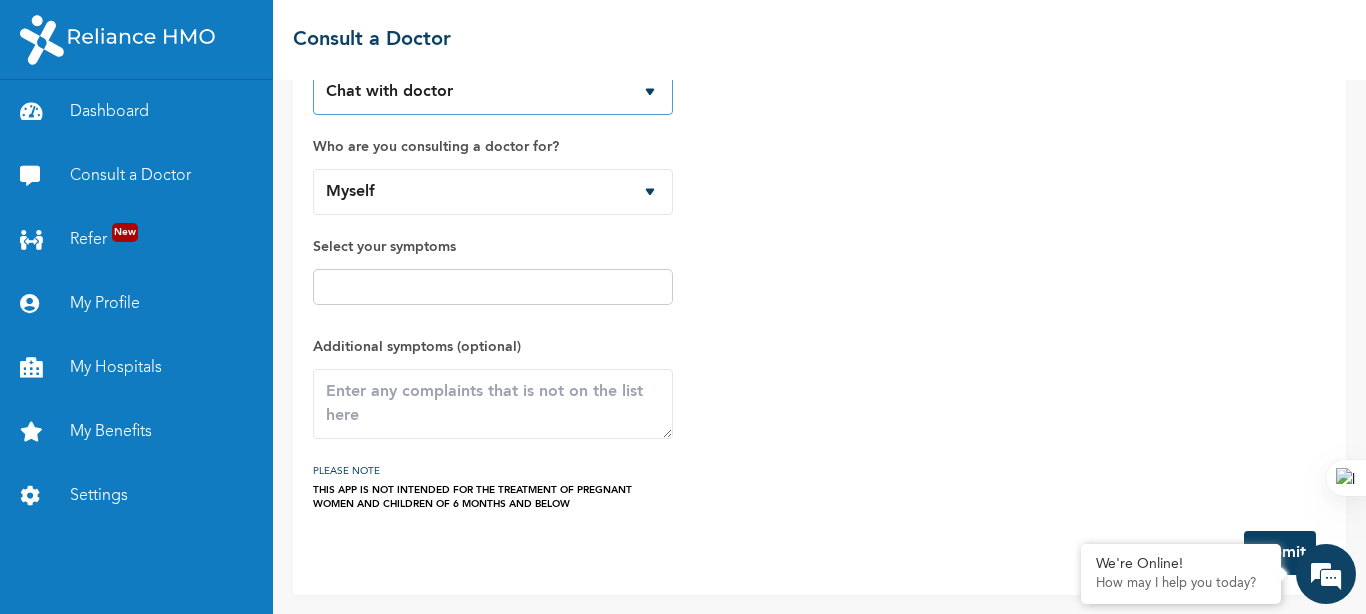 scroll, scrollTop: 106, scrollLeft: 0, axis: vertical 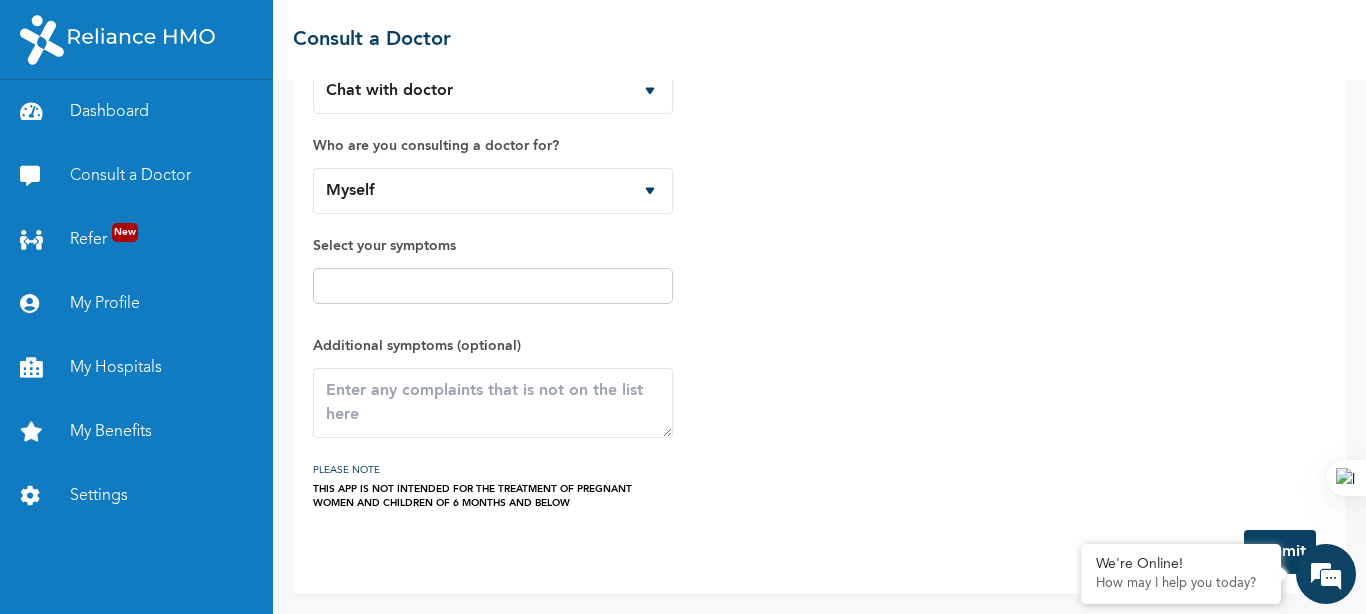 click at bounding box center (493, 286) 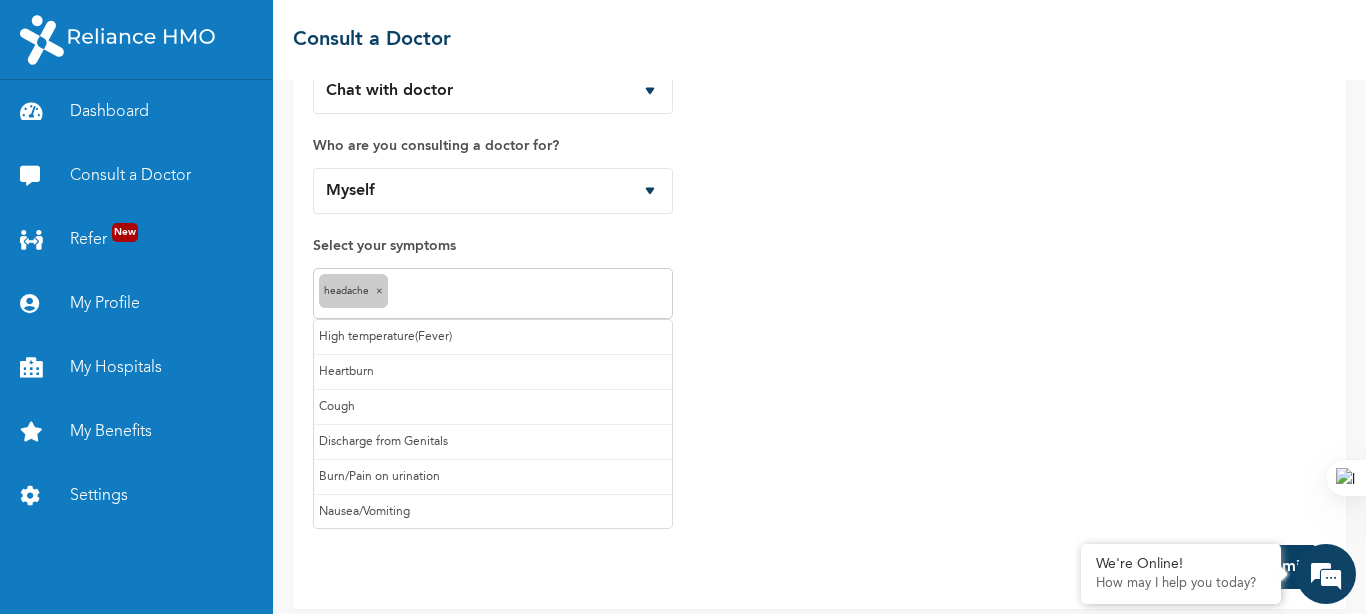 click at bounding box center (530, 294) 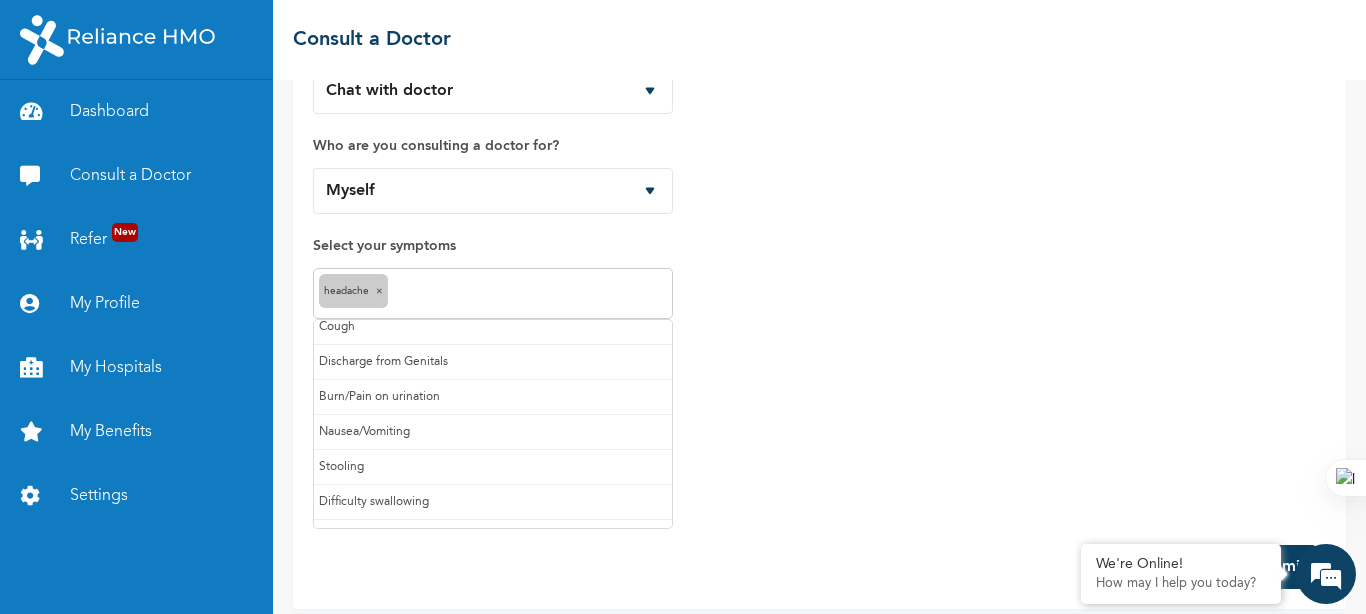 scroll, scrollTop: 177, scrollLeft: 0, axis: vertical 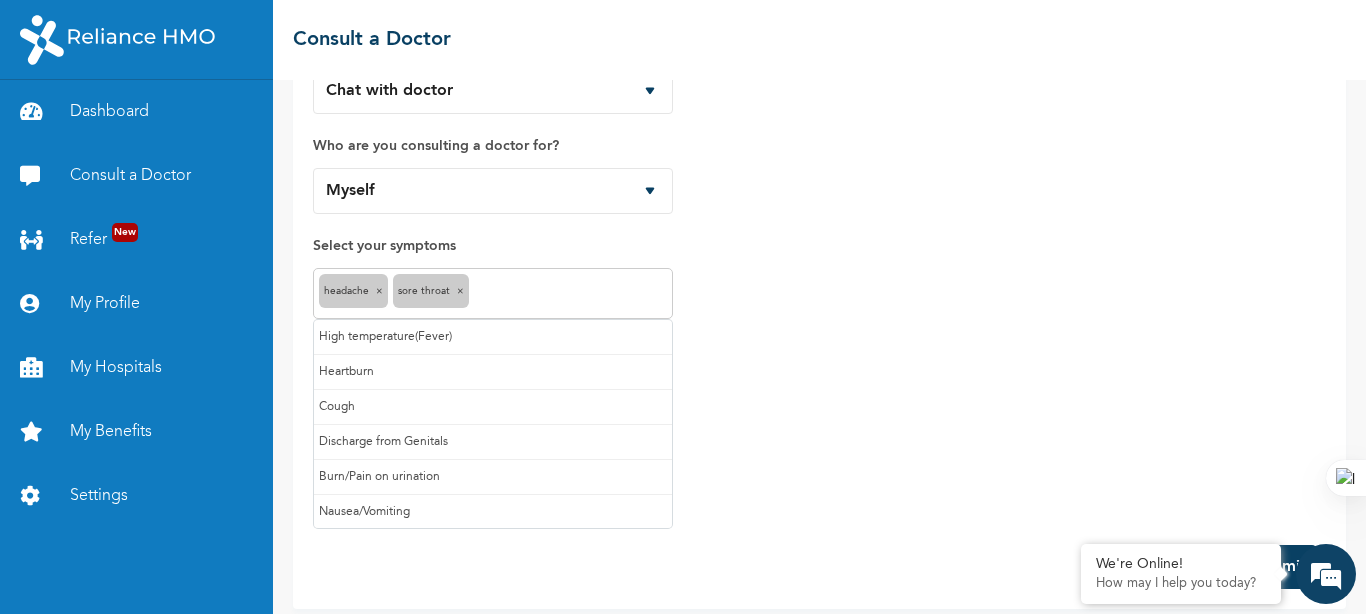 click at bounding box center (570, 294) 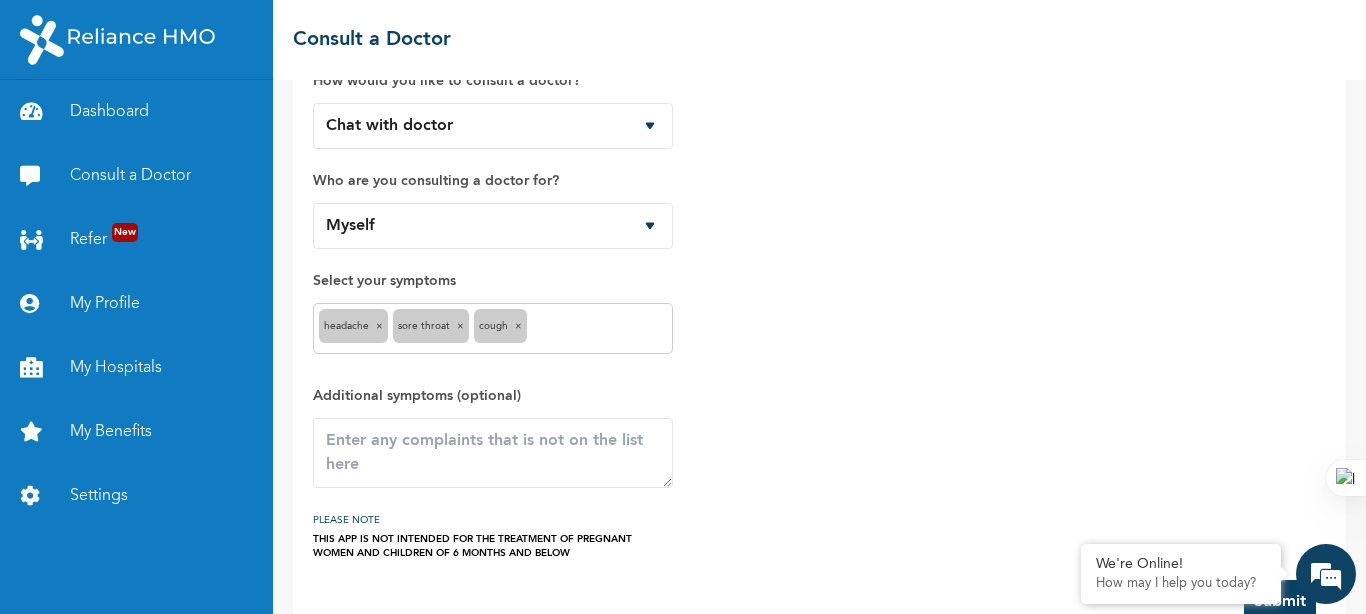 scroll, scrollTop: 106, scrollLeft: 0, axis: vertical 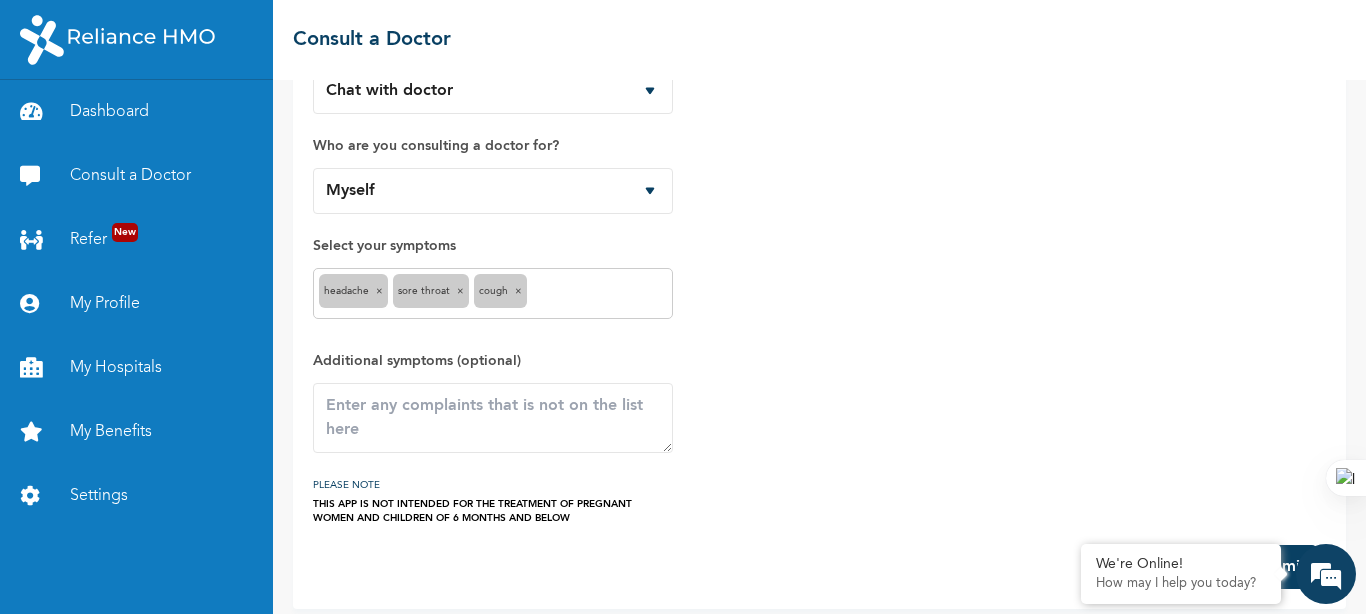 click at bounding box center [599, 294] 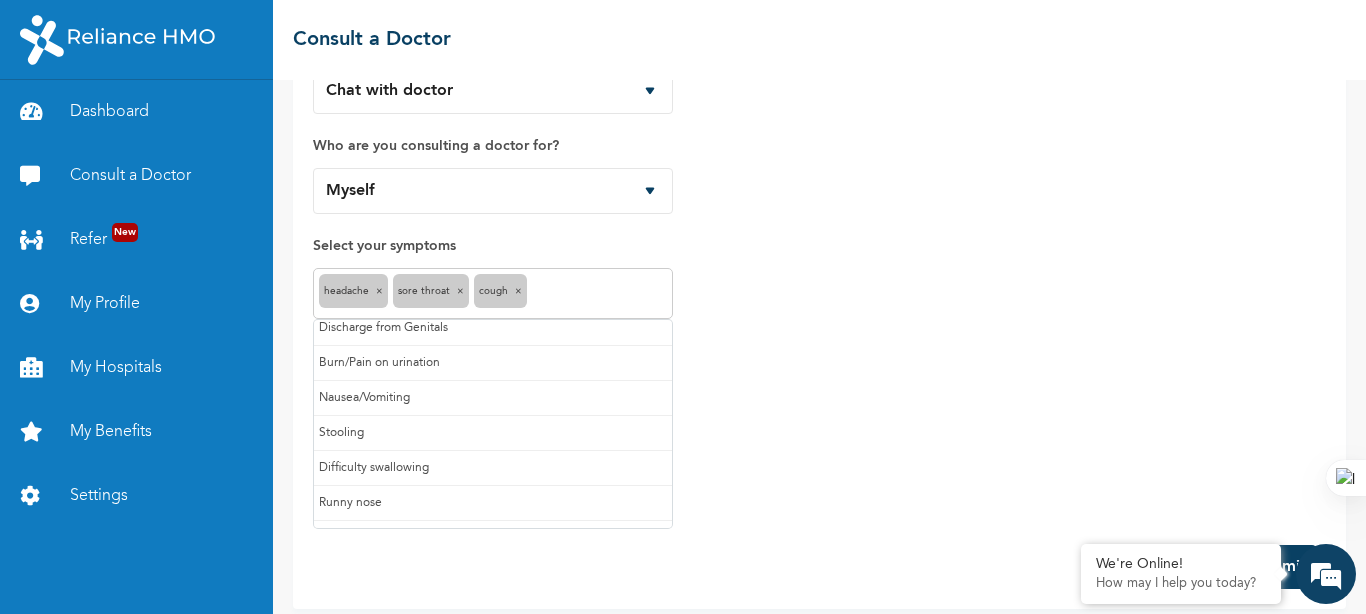 scroll, scrollTop: 107, scrollLeft: 0, axis: vertical 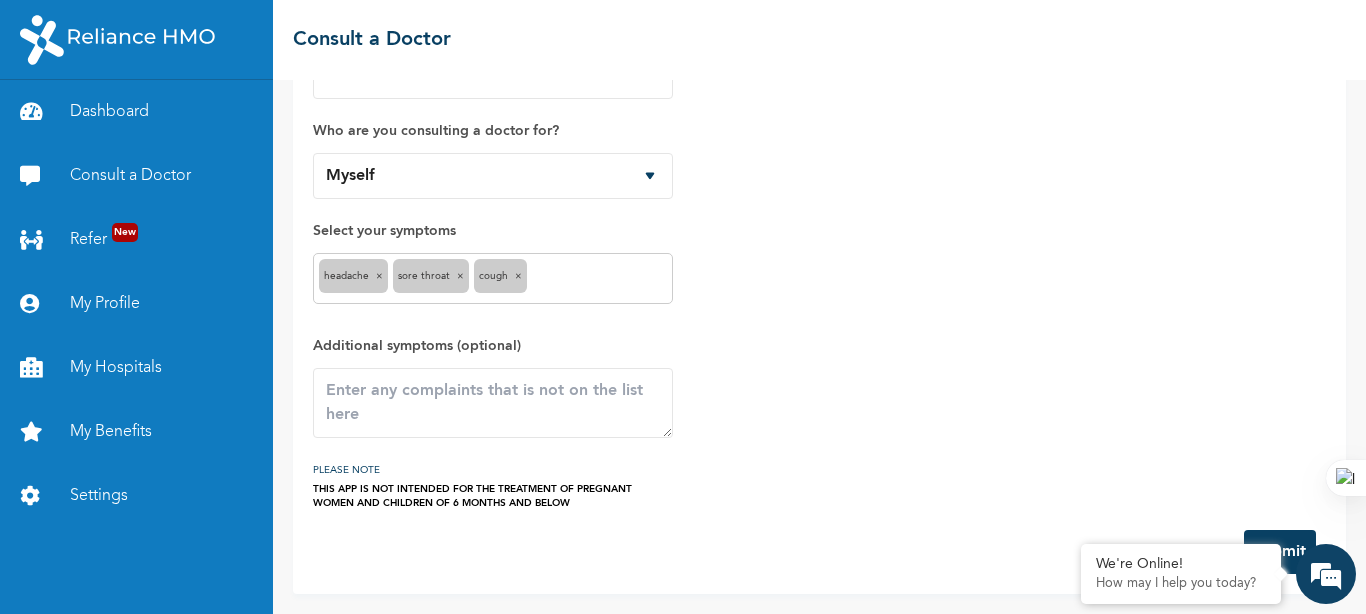 click on "How would you like to consult a doctor? Chat with doctor Phone Call Who are you consulting a doctor for? Myself Select your symptoms headache  ×  Sore throat  ×  Cough  ×  Additional symptoms (optional) PLEASE NOTE THIS APP IS NOT INTENDED FOR THE TREATMENT OF PREGNANT WOMEN AND CHILDREN OF 6 MONTHS AND BELOW" at bounding box center (819, 254) 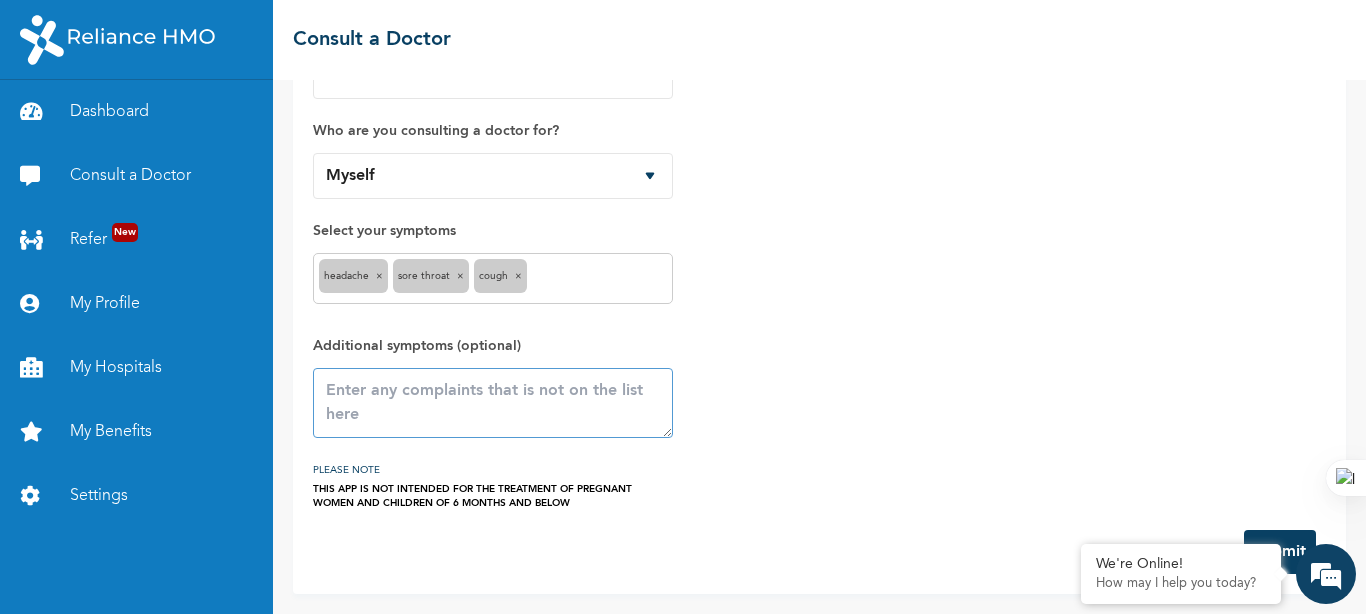 click at bounding box center [493, 403] 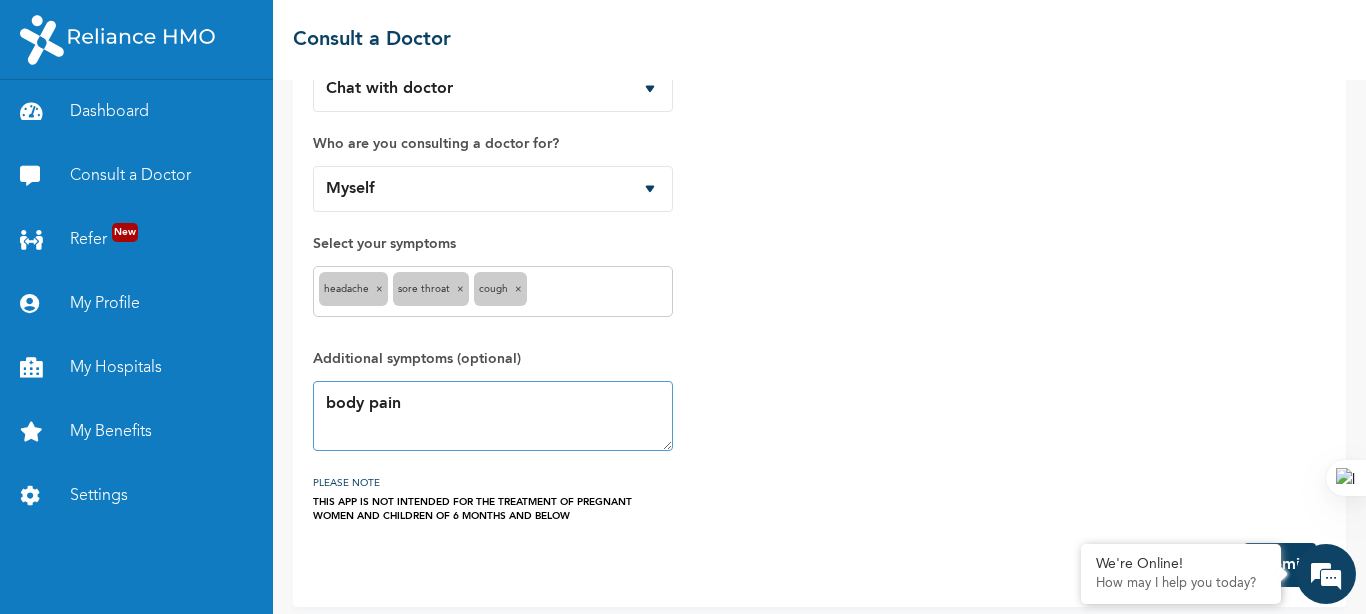 scroll, scrollTop: 121, scrollLeft: 0, axis: vertical 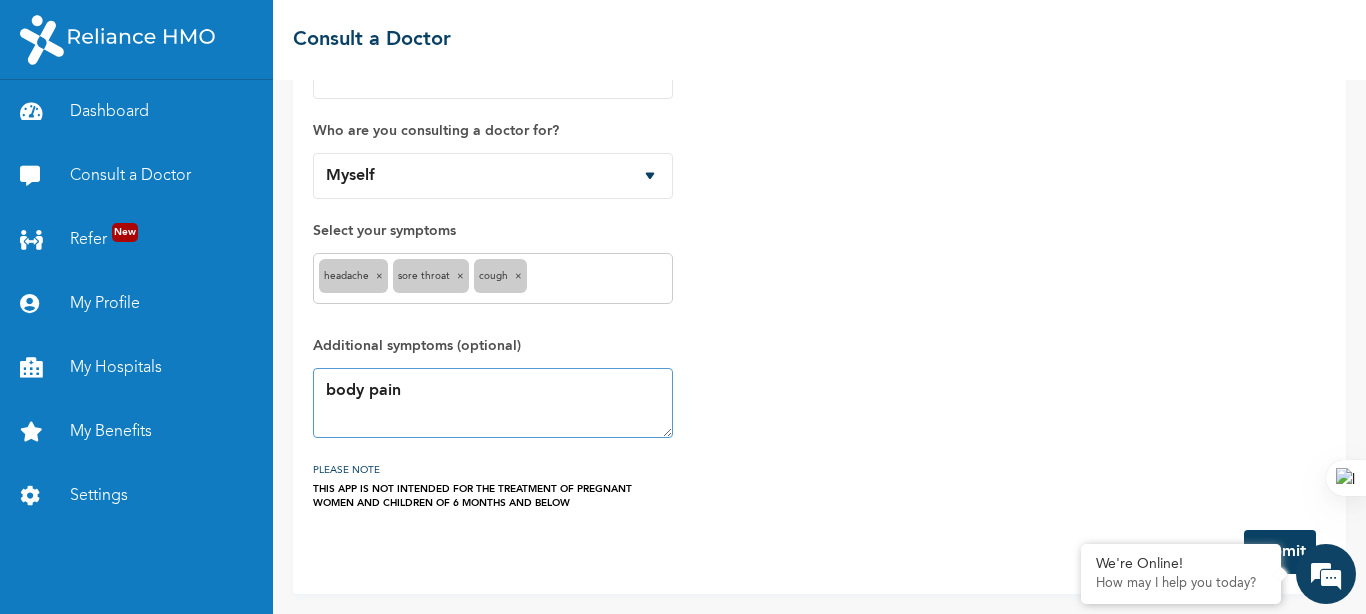 type on "body pain" 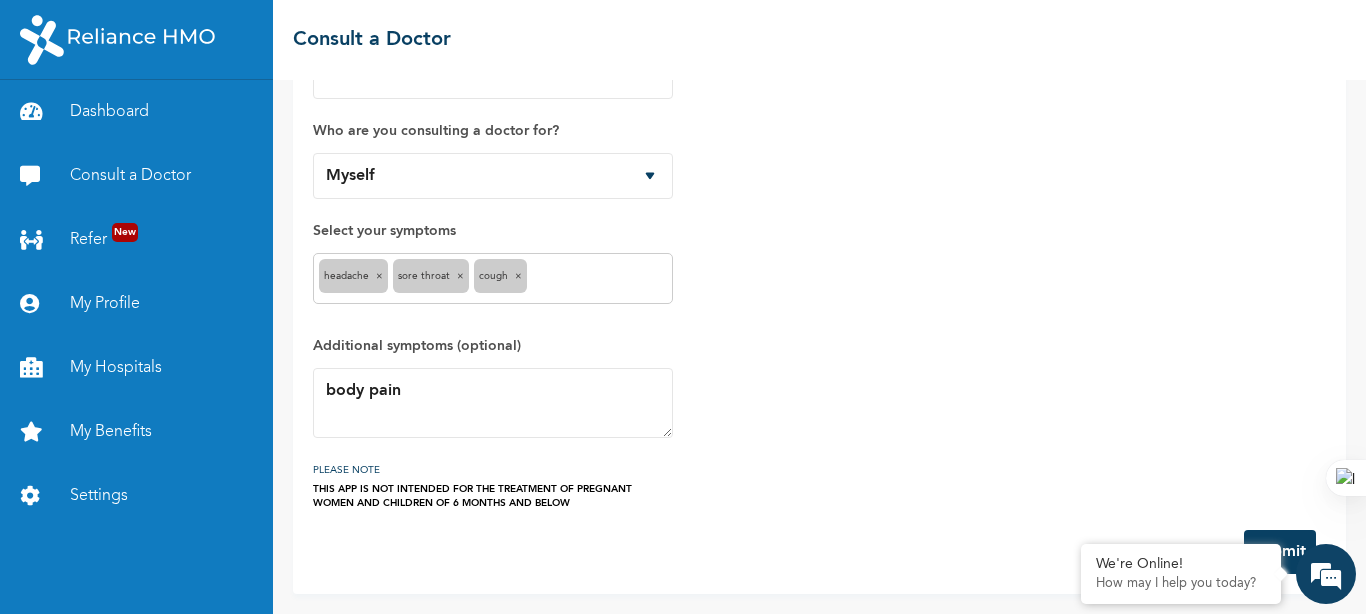 click on "Submit" at bounding box center (1280, 552) 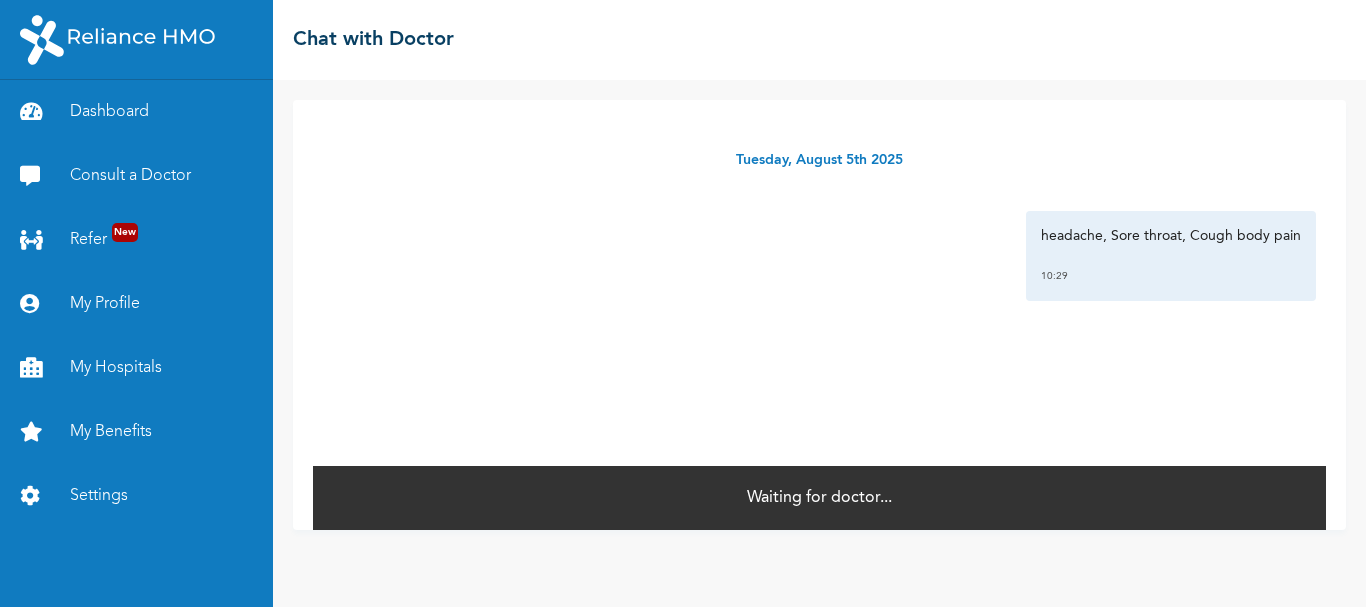 scroll, scrollTop: 0, scrollLeft: 0, axis: both 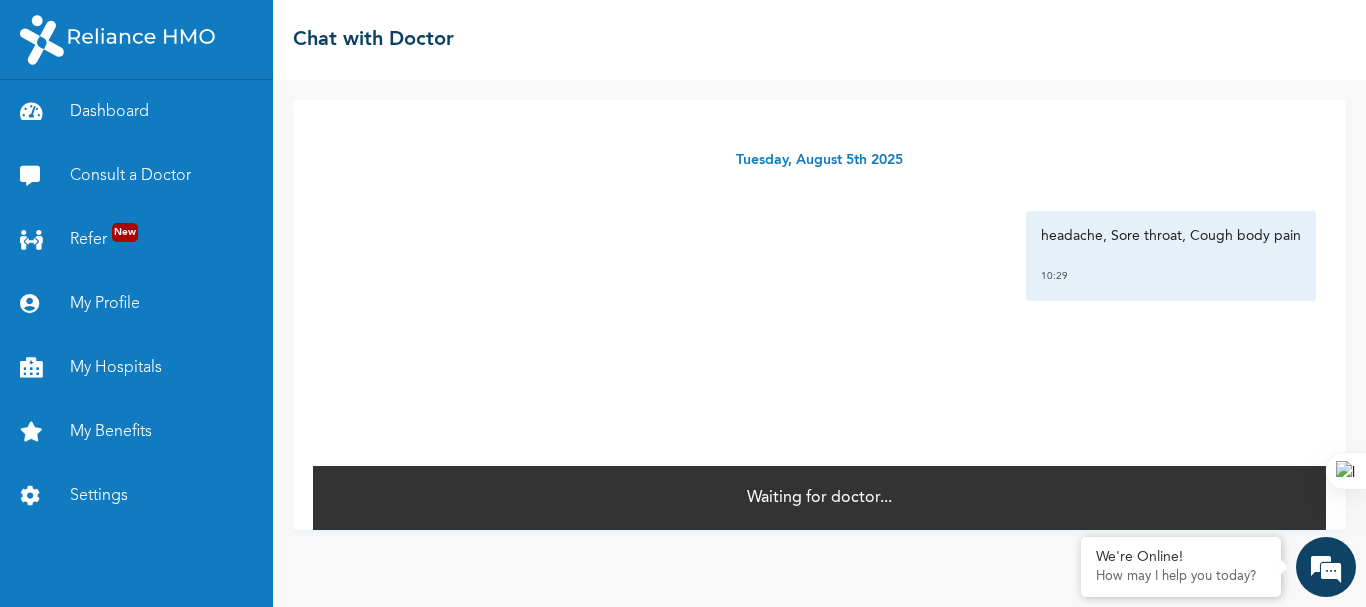 click on "Tuesday, August 5th 2025    headache, Sore throat, Cough body pain 10:29 *" at bounding box center [819, 282] 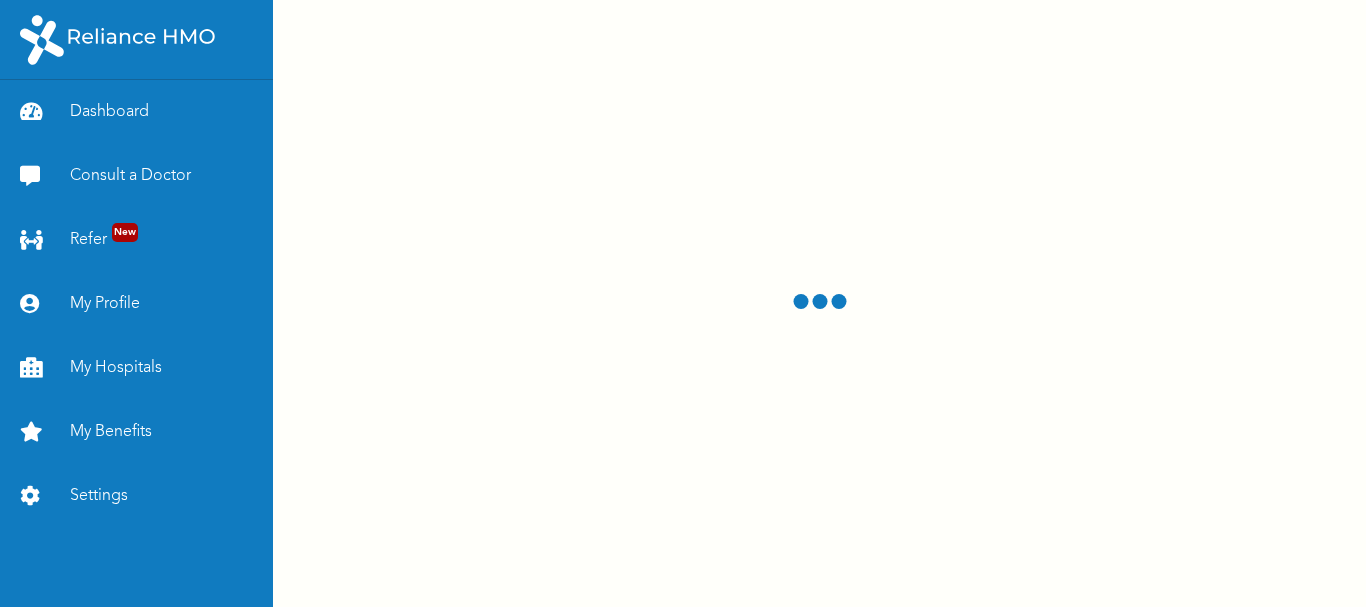 scroll, scrollTop: 0, scrollLeft: 0, axis: both 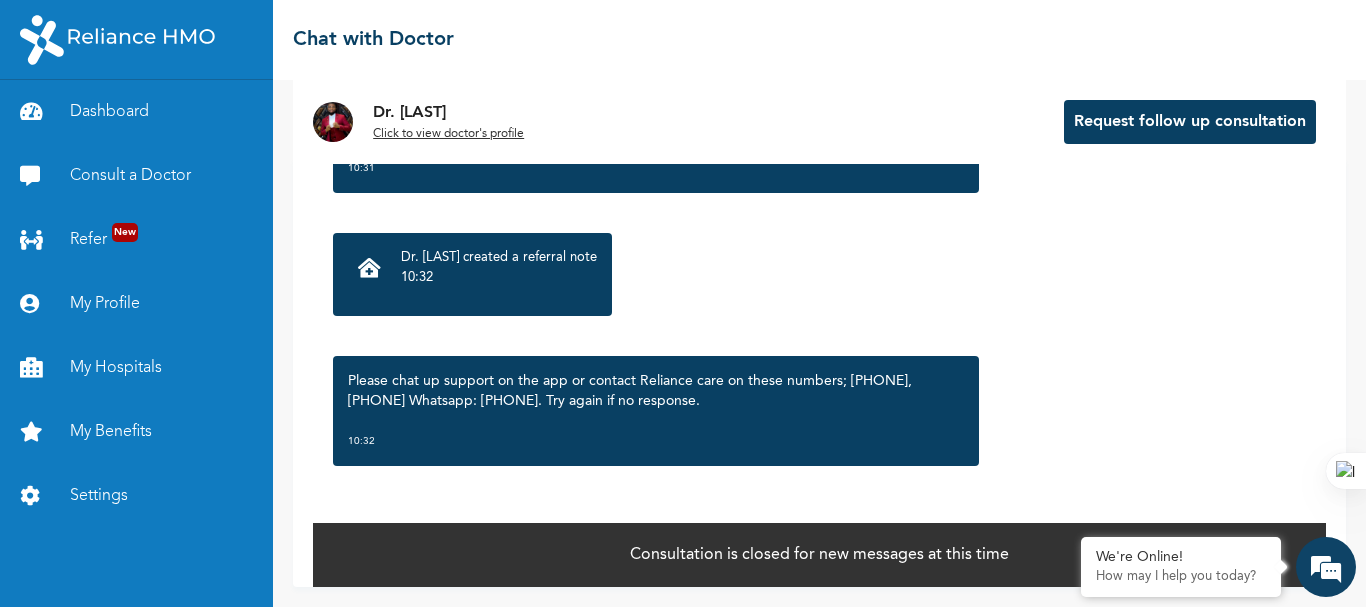 click on "Dr. Akinmeji created a referral note 10:32" at bounding box center [499, 274] 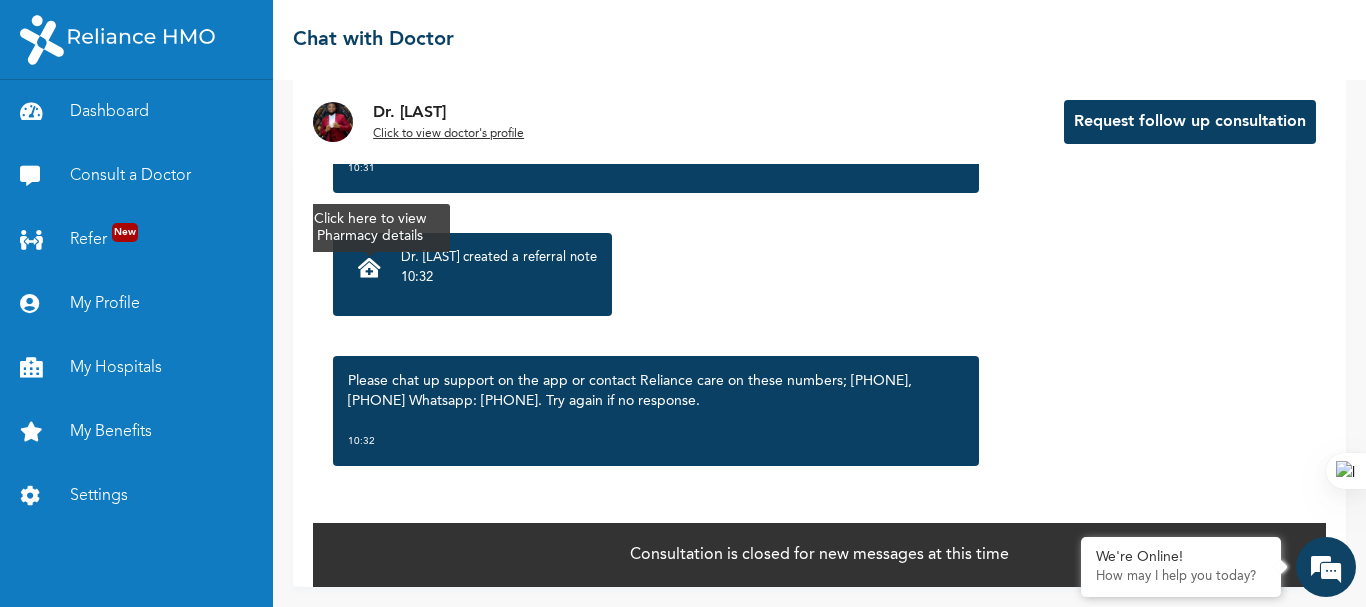 click at bounding box center [369, 268] 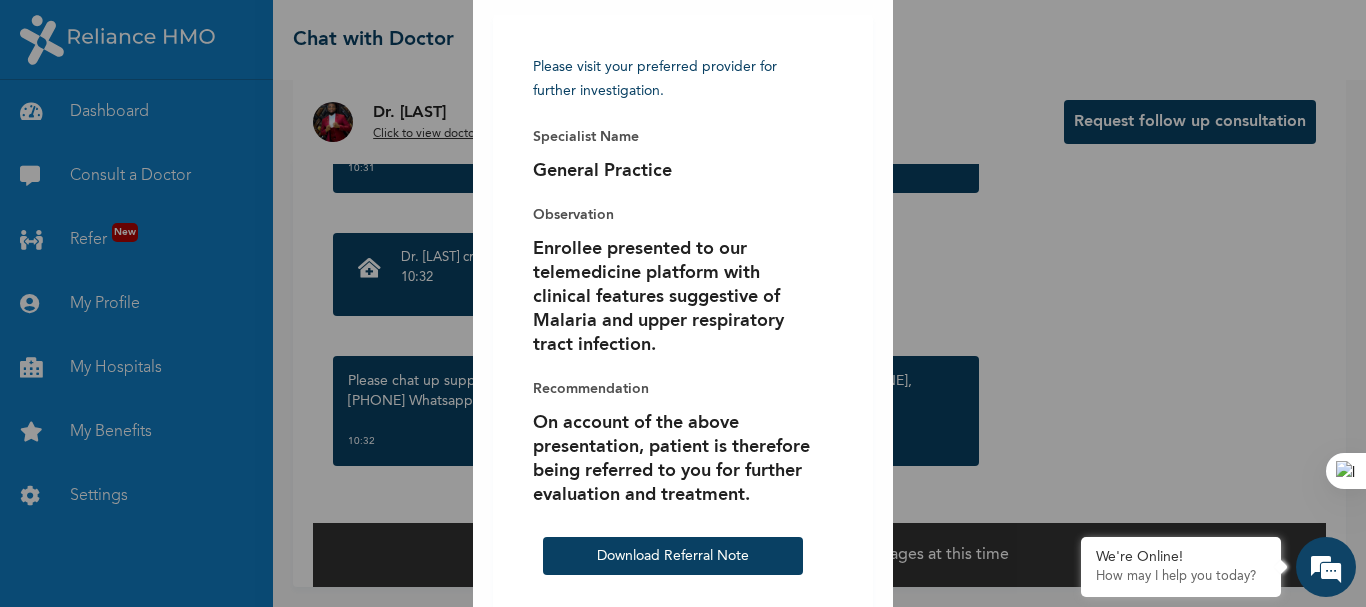 scroll, scrollTop: 103, scrollLeft: 0, axis: vertical 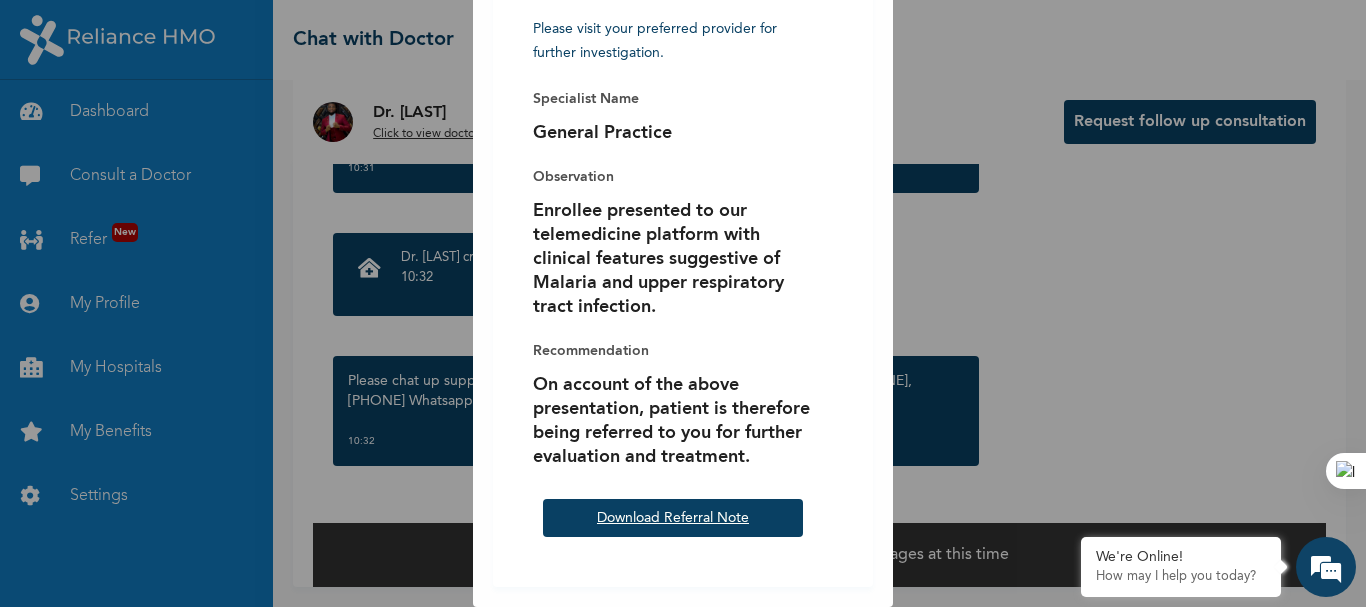 click on "Download Referral Note" at bounding box center (673, 518) 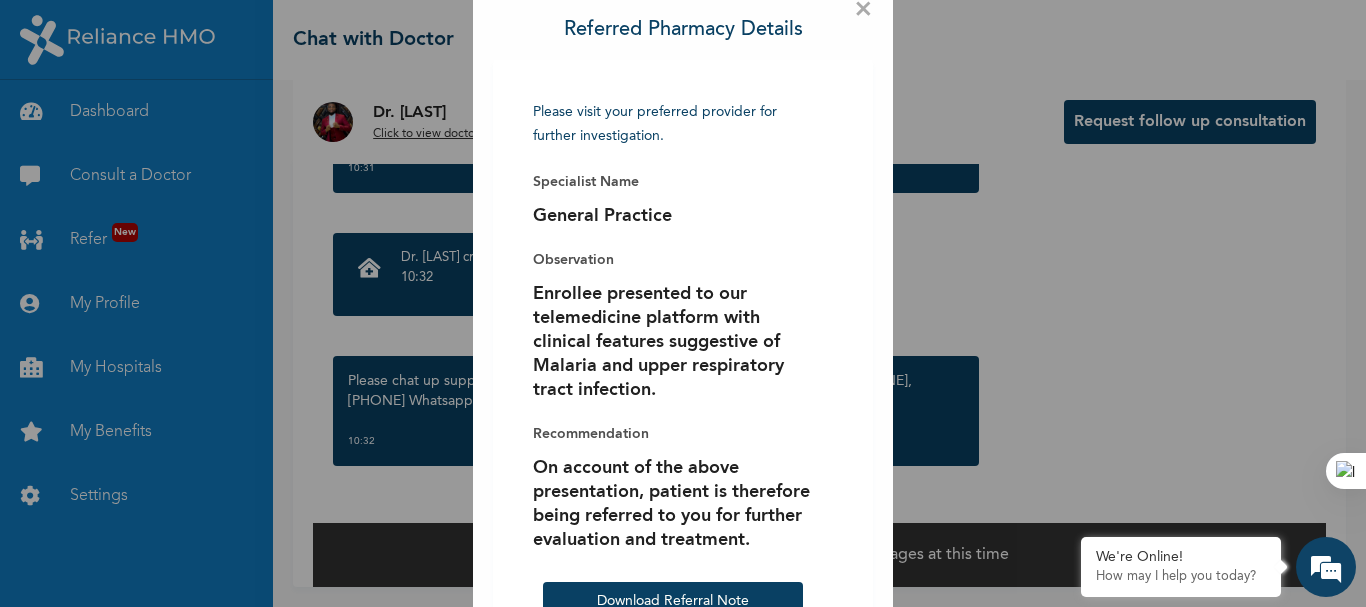 scroll, scrollTop: 0, scrollLeft: 0, axis: both 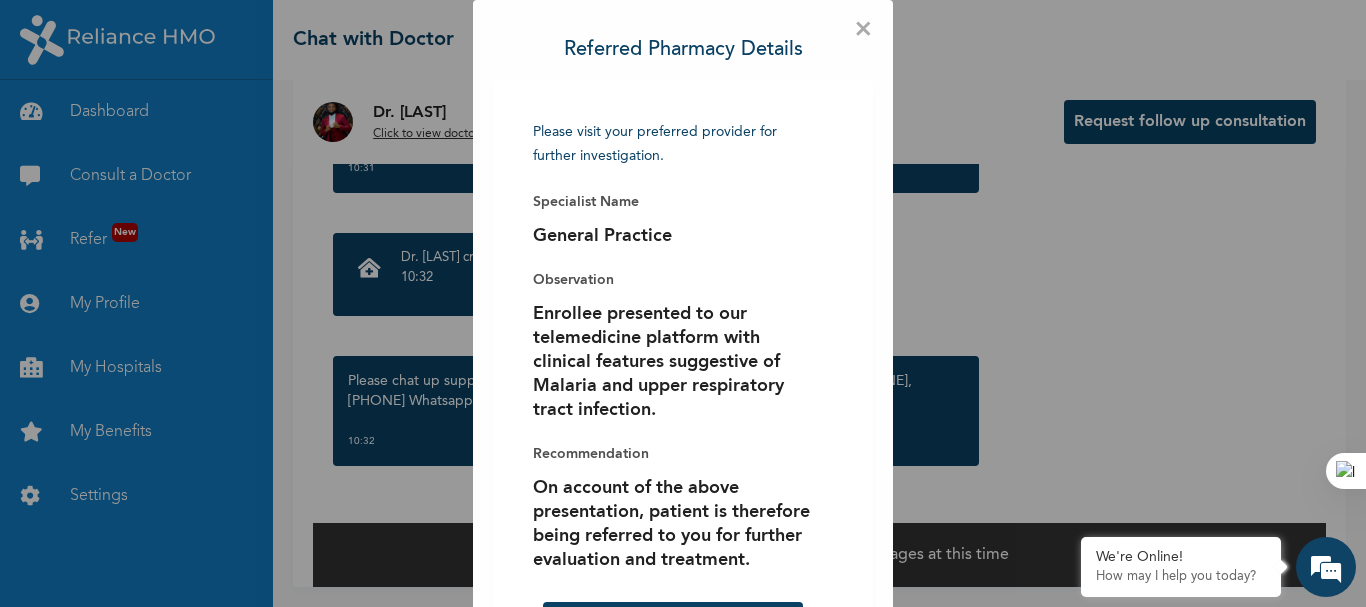click on "×" at bounding box center [863, 30] 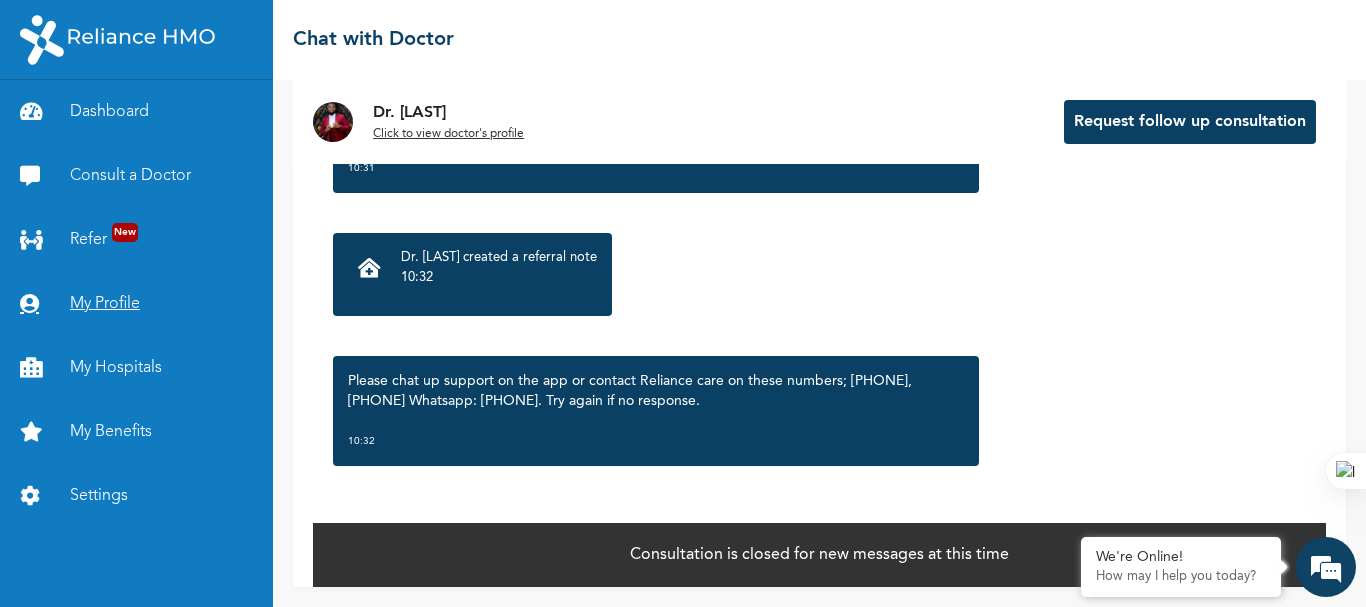 click on "My Profile" at bounding box center [136, 304] 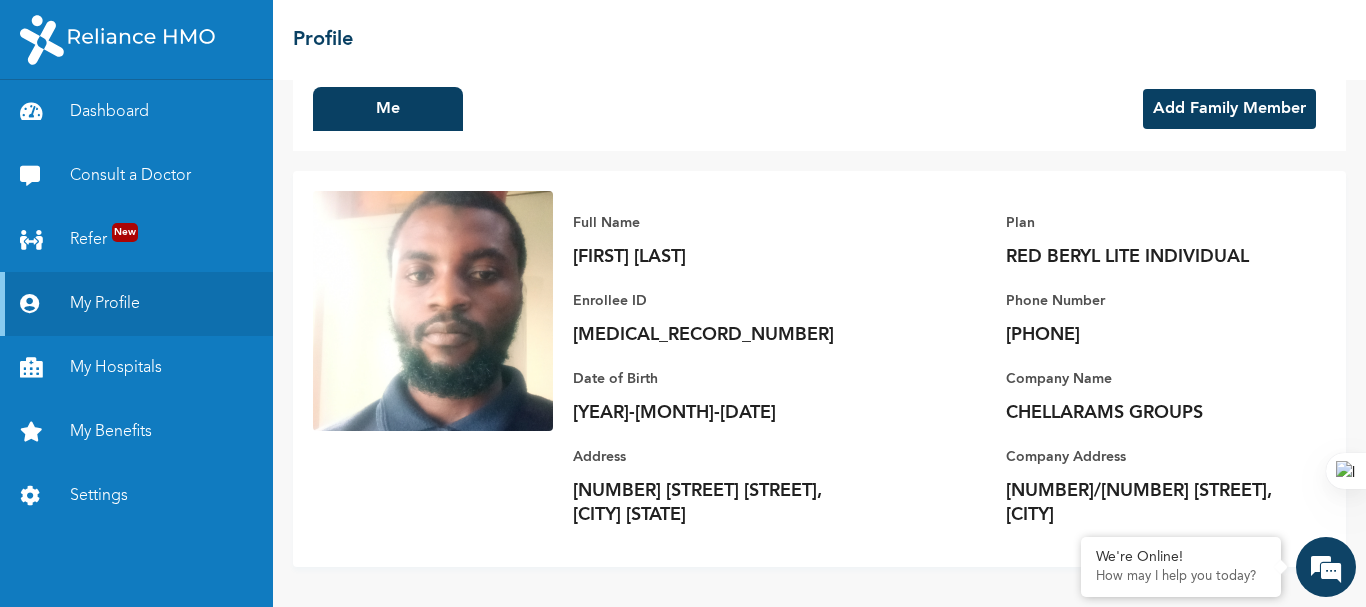 scroll, scrollTop: 0, scrollLeft: 0, axis: both 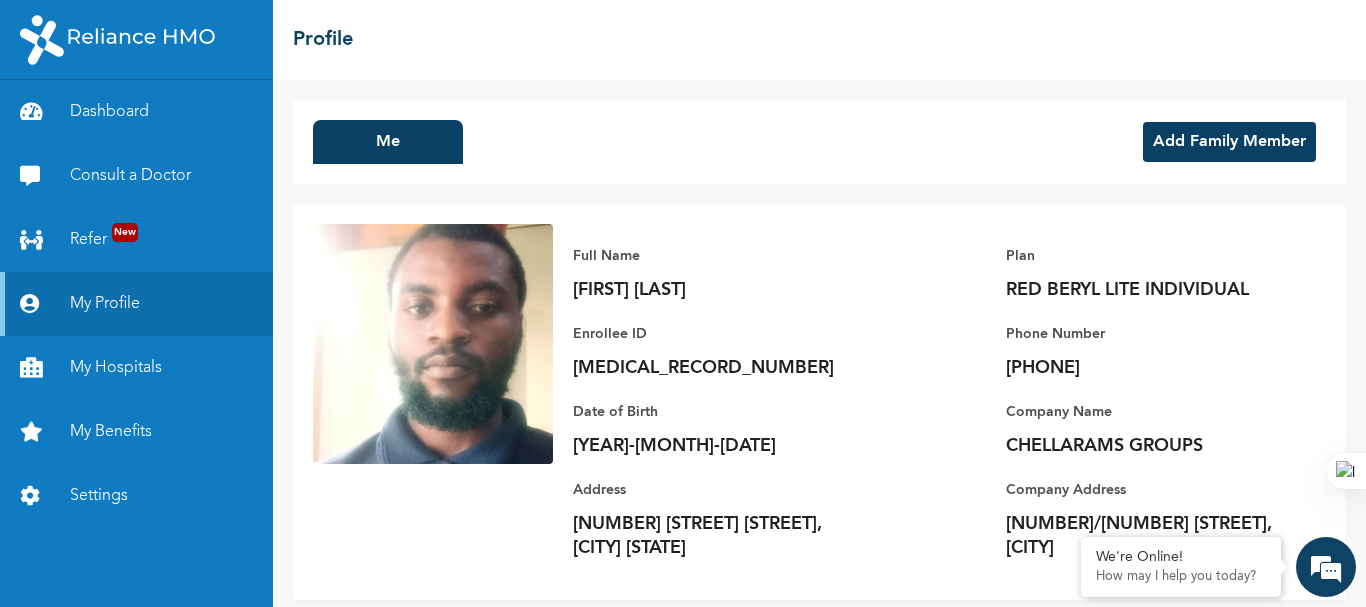 click on "Add Family Member" at bounding box center (1229, 142) 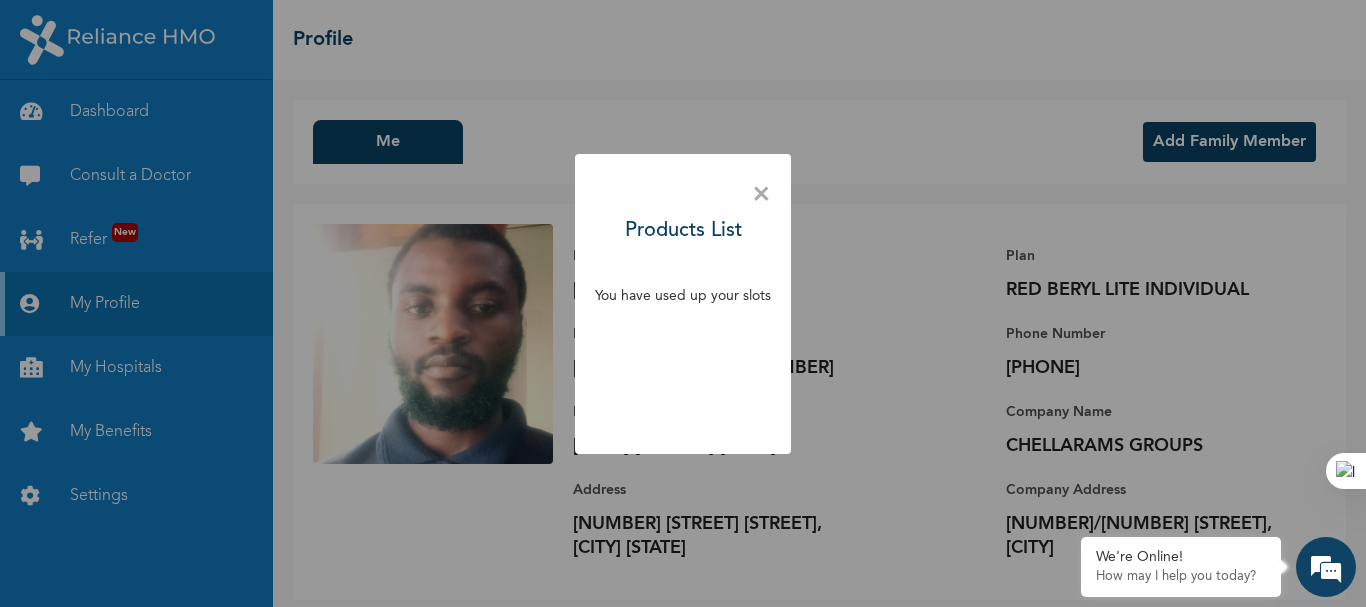 click on "×" at bounding box center (761, 195) 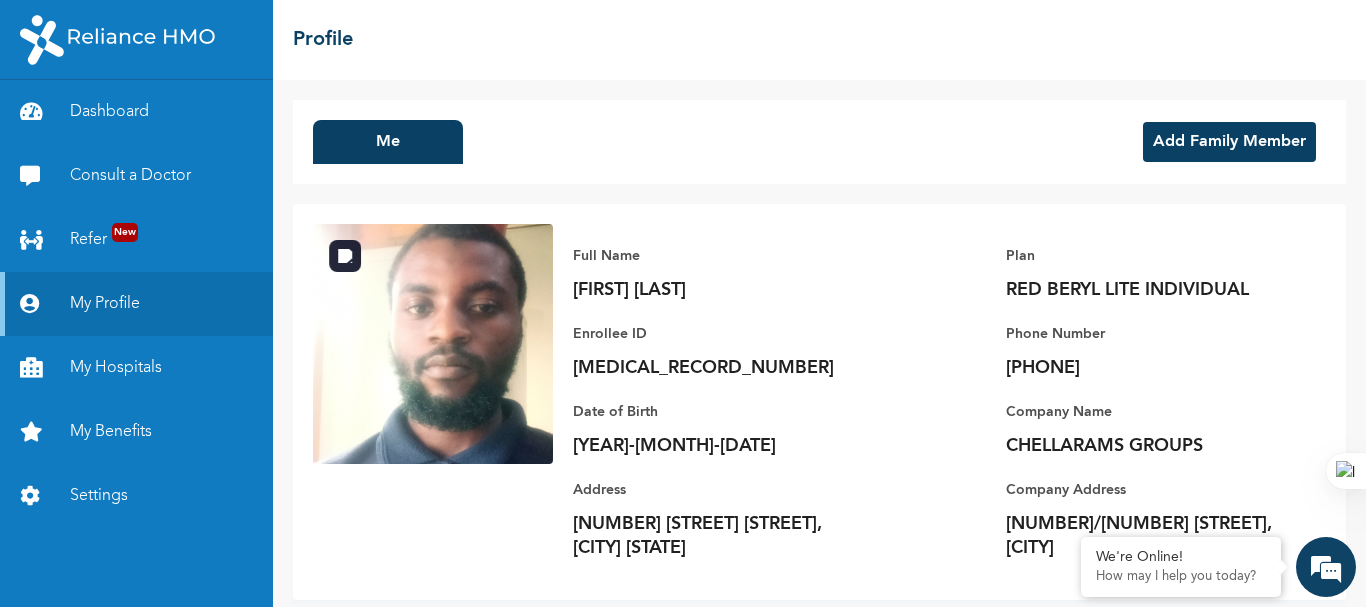 click at bounding box center (433, 344) 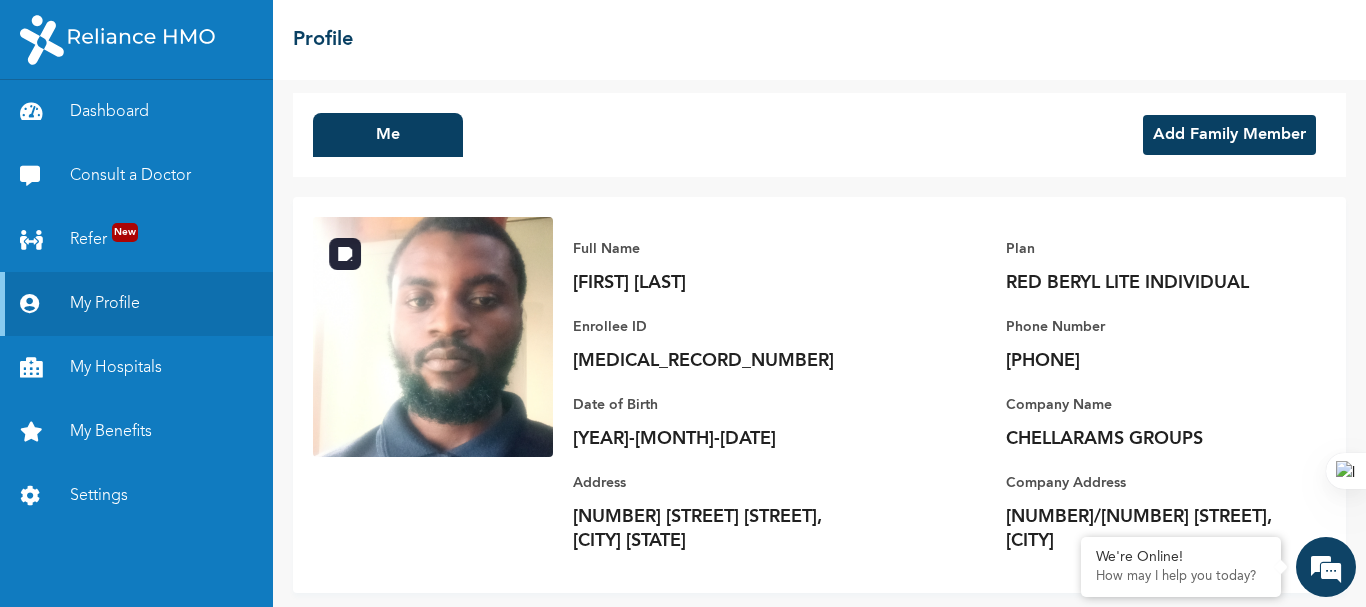 scroll, scrollTop: 0, scrollLeft: 0, axis: both 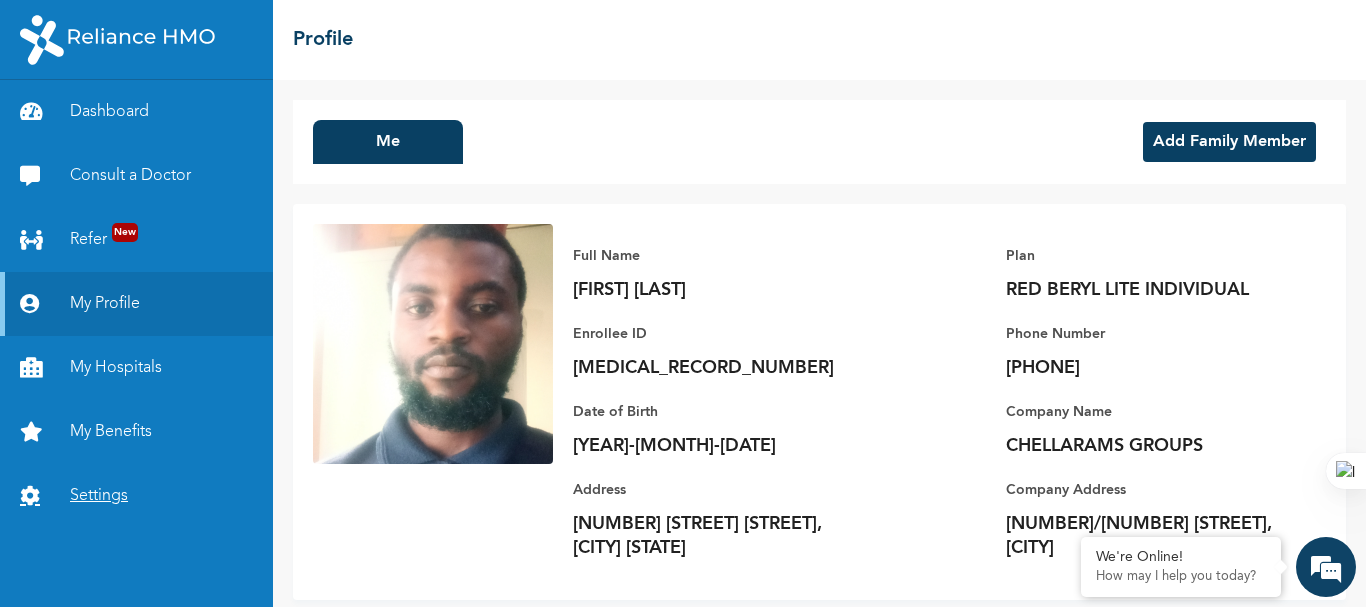 click on "Settings" at bounding box center (136, 496) 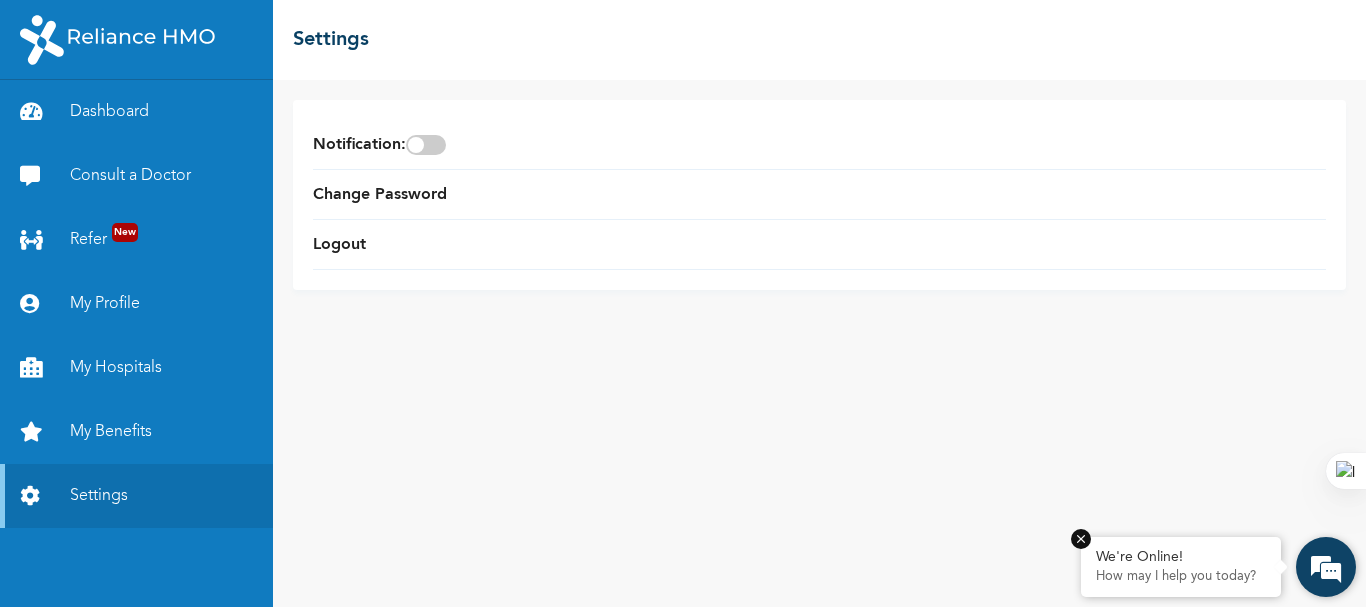 click at bounding box center [1081, 539] 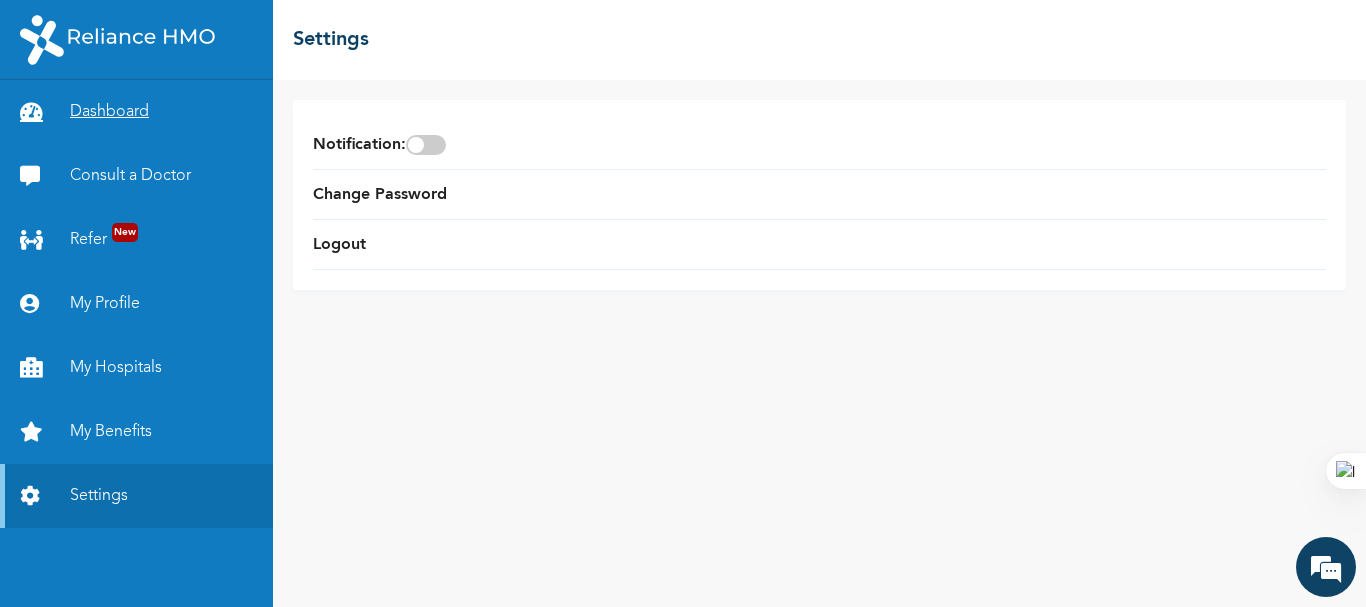 click on "Dashboard" at bounding box center [136, 112] 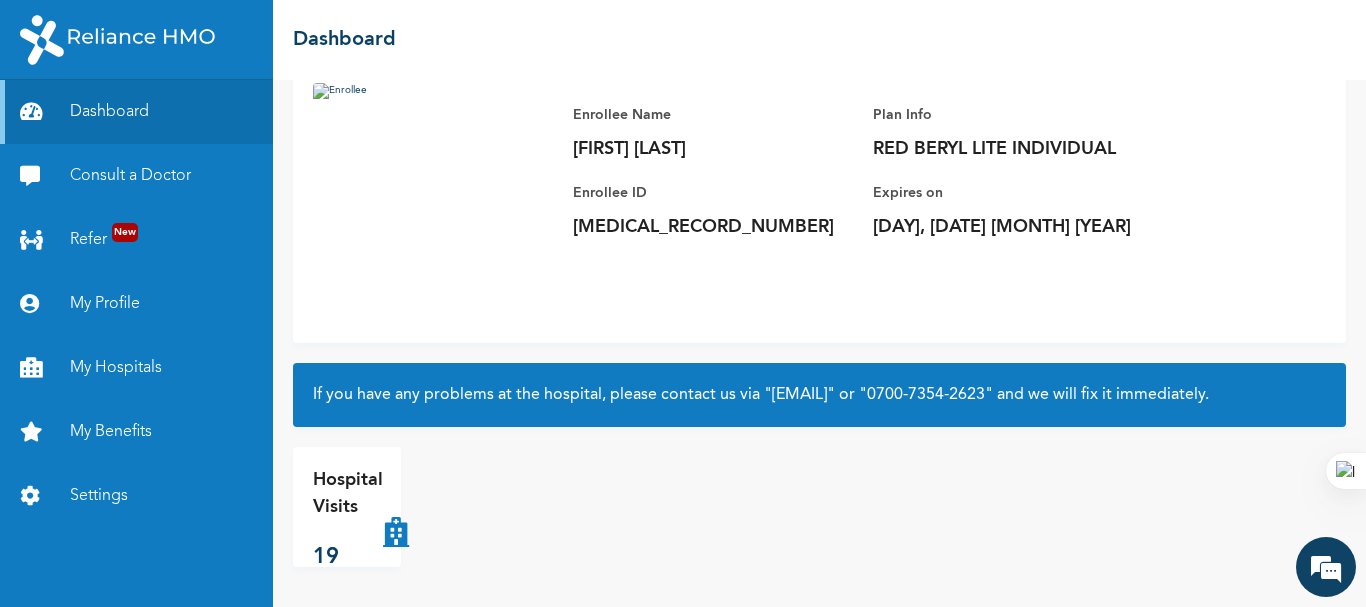 scroll, scrollTop: 167, scrollLeft: 0, axis: vertical 